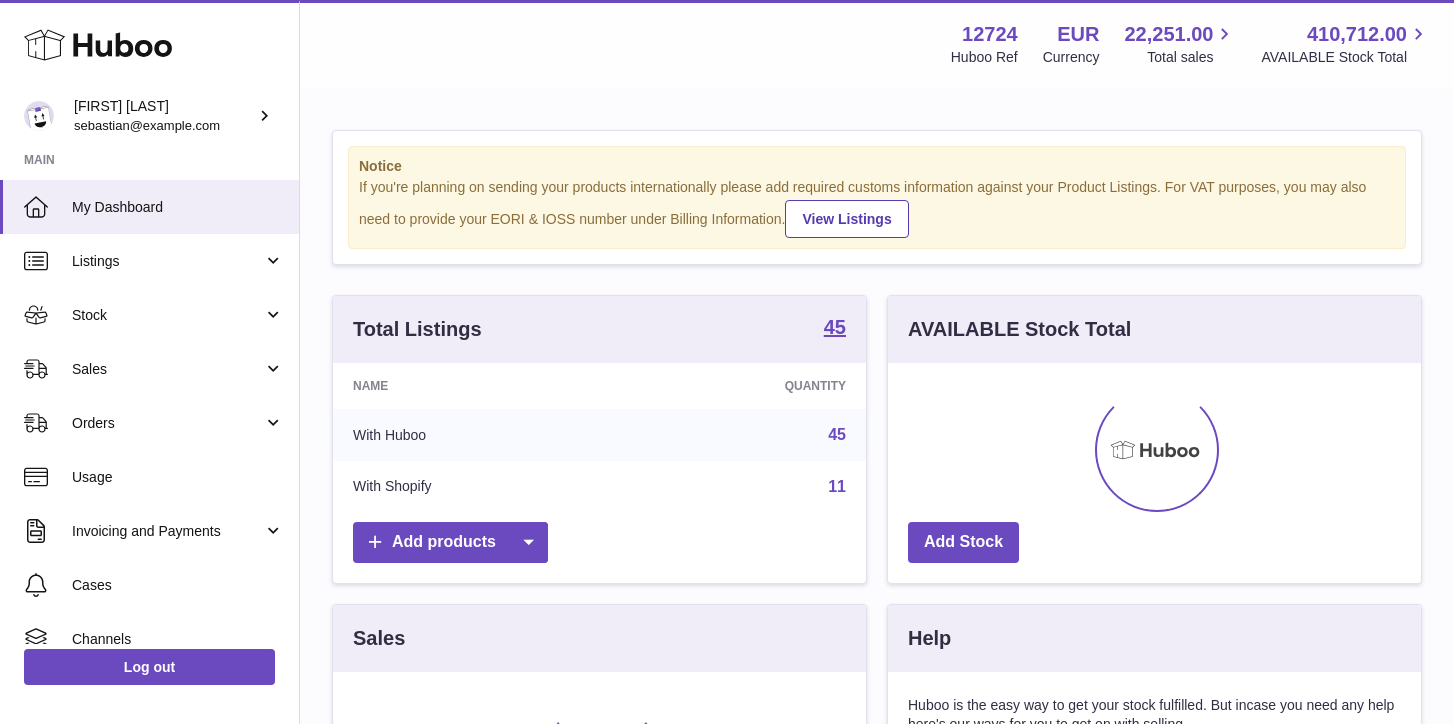 scroll, scrollTop: 0, scrollLeft: 0, axis: both 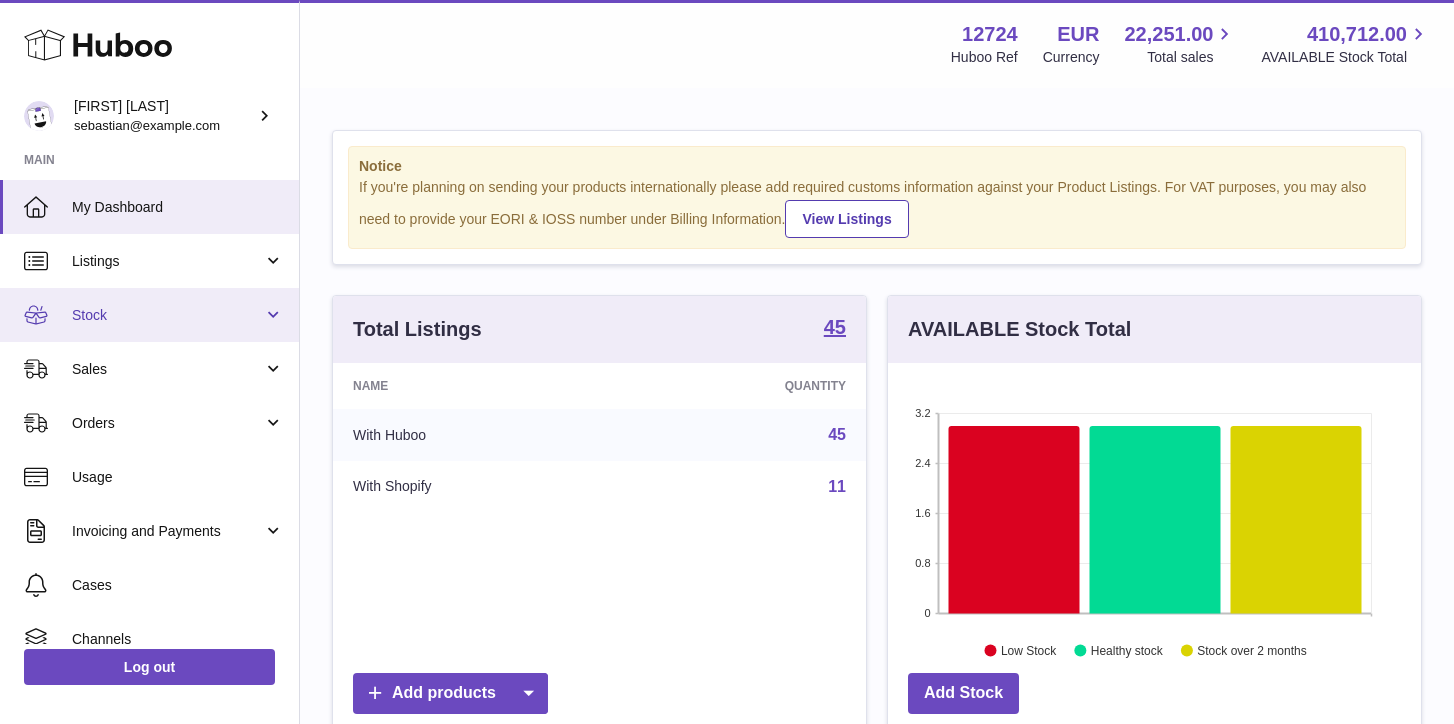 click on "Stock" at bounding box center (167, 315) 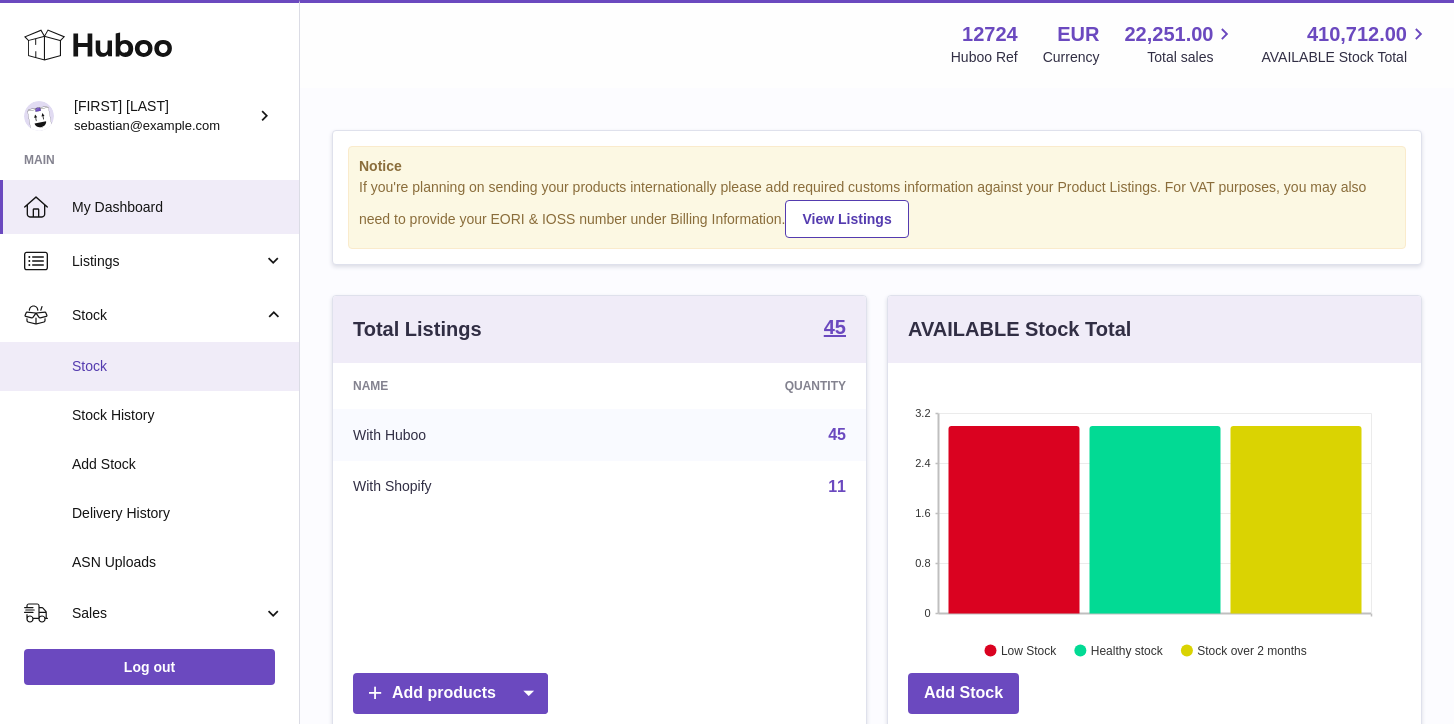 click on "Stock" at bounding box center [178, 366] 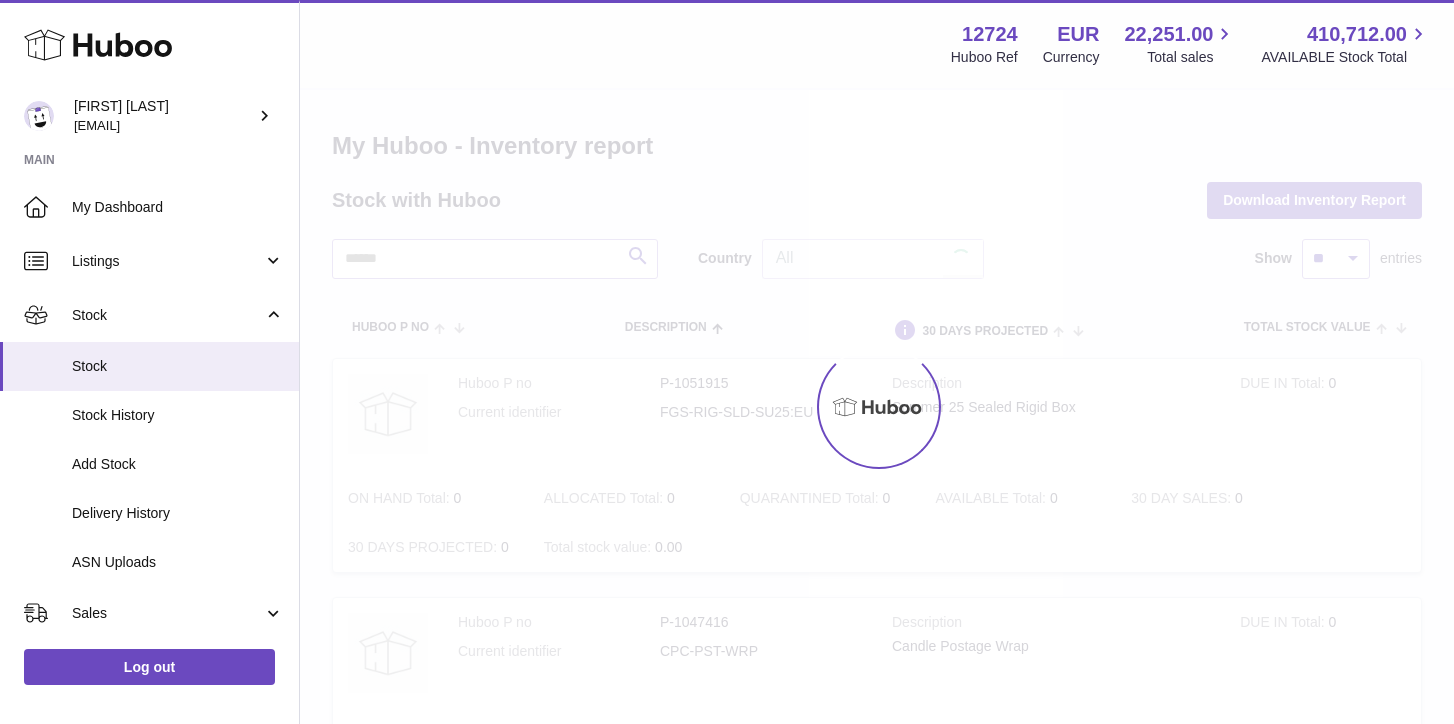scroll, scrollTop: 0, scrollLeft: 0, axis: both 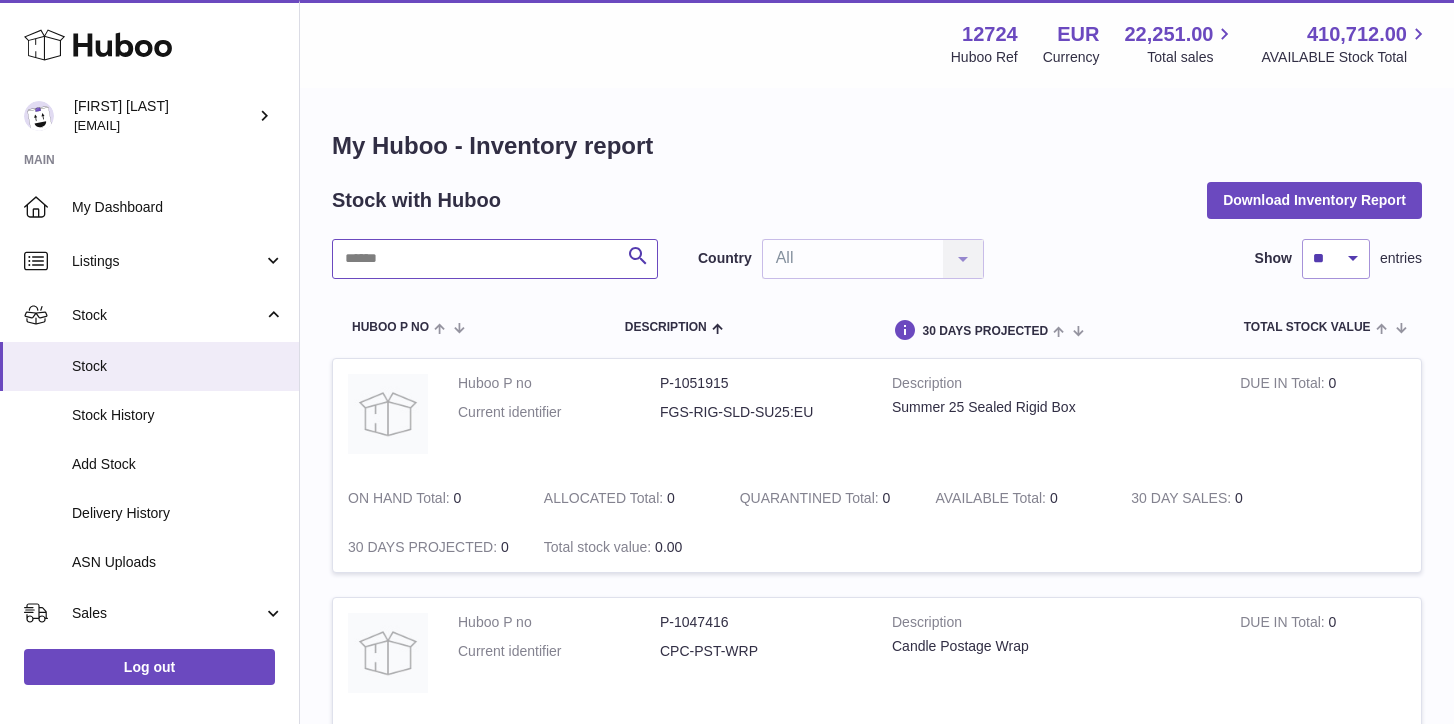 click at bounding box center [495, 259] 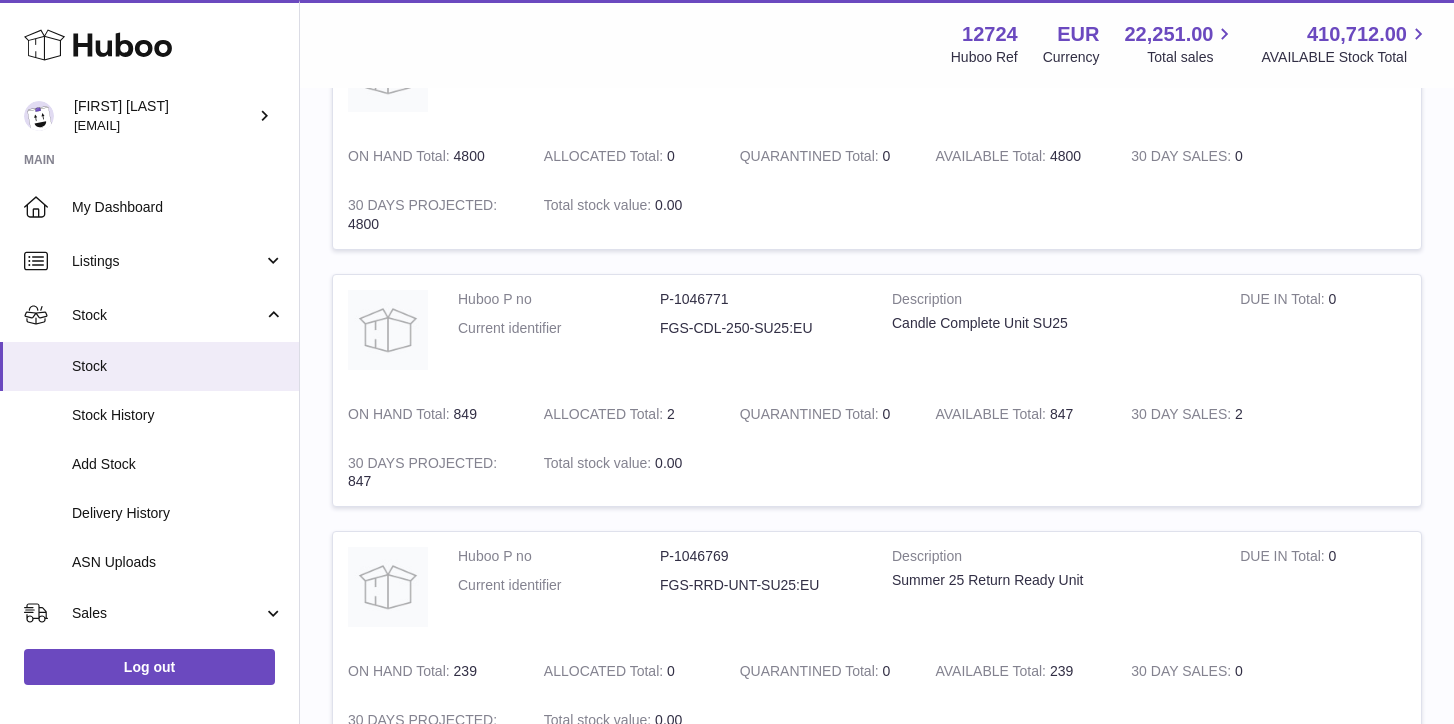 scroll, scrollTop: 839, scrollLeft: 0, axis: vertical 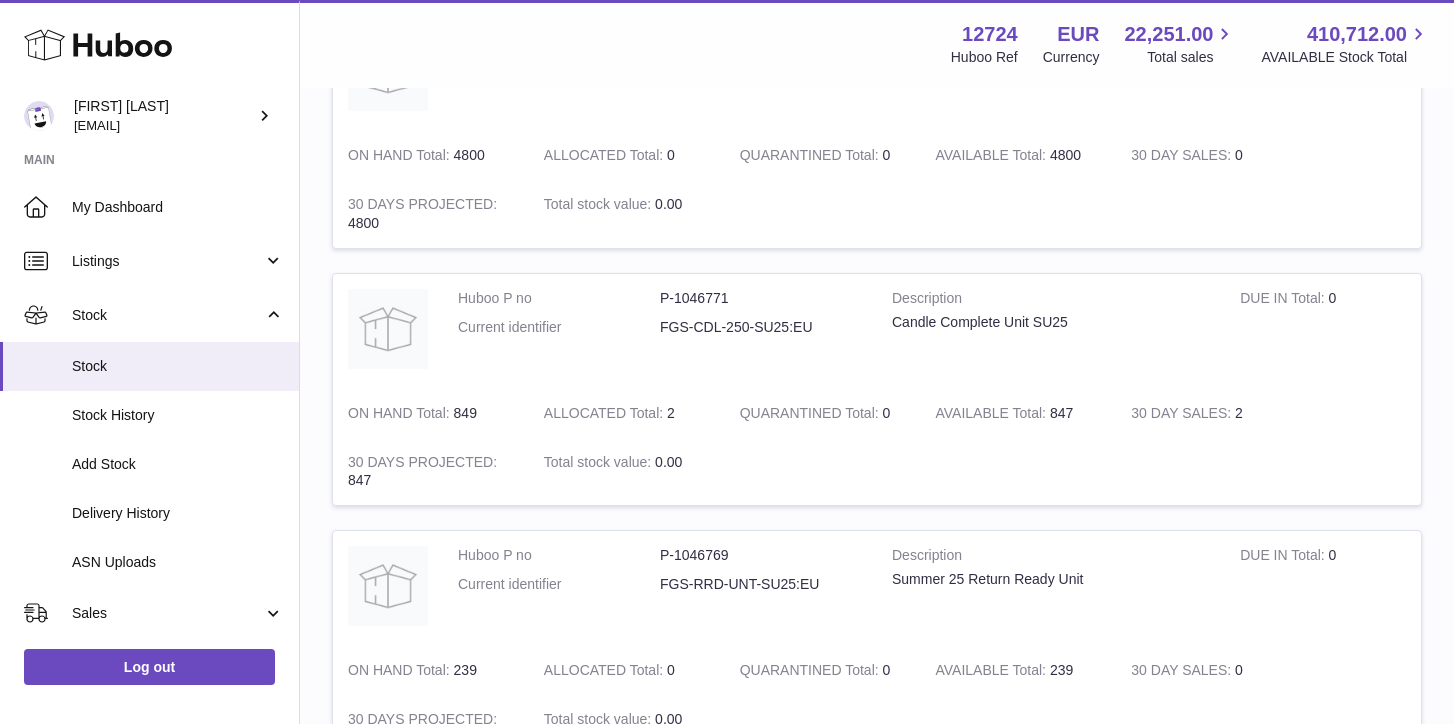 click on "Candle Complete Unit SU25" at bounding box center [1051, 322] 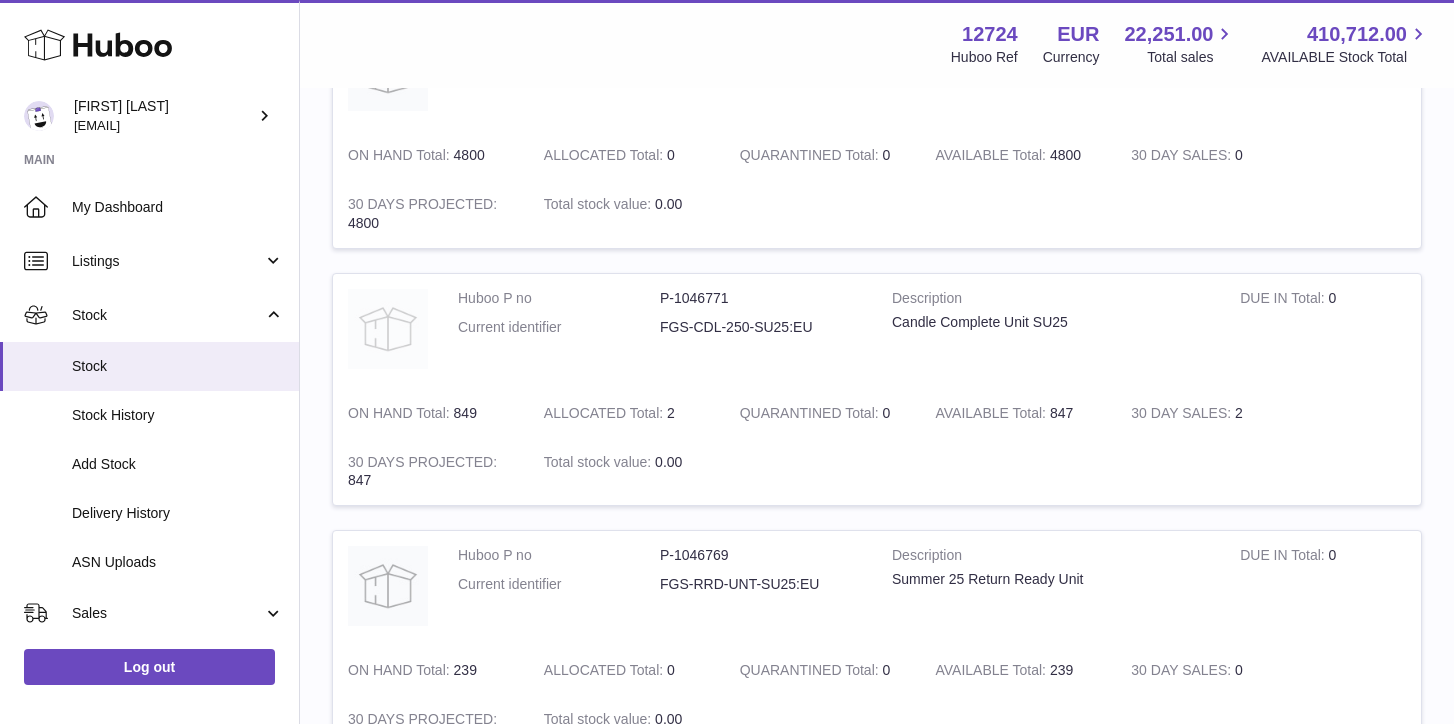 click at bounding box center [388, 329] 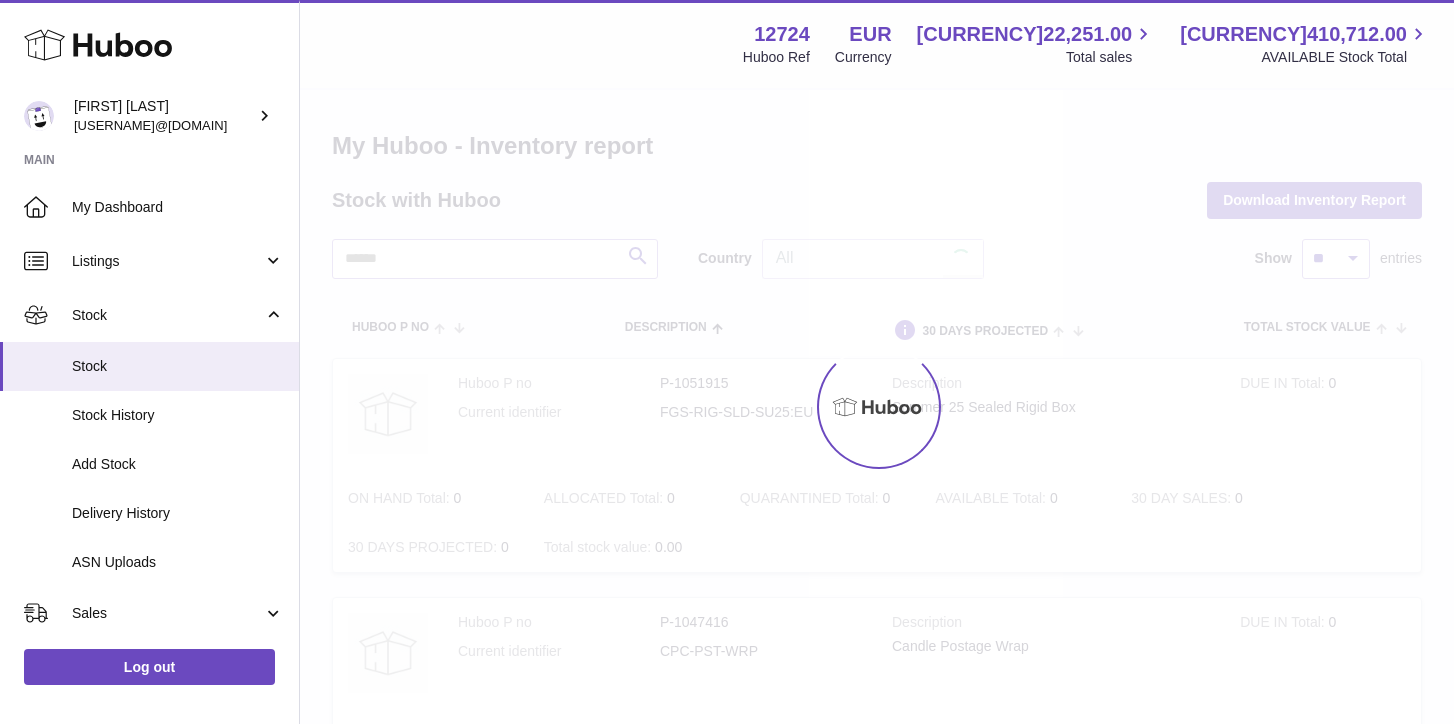scroll, scrollTop: 0, scrollLeft: 0, axis: both 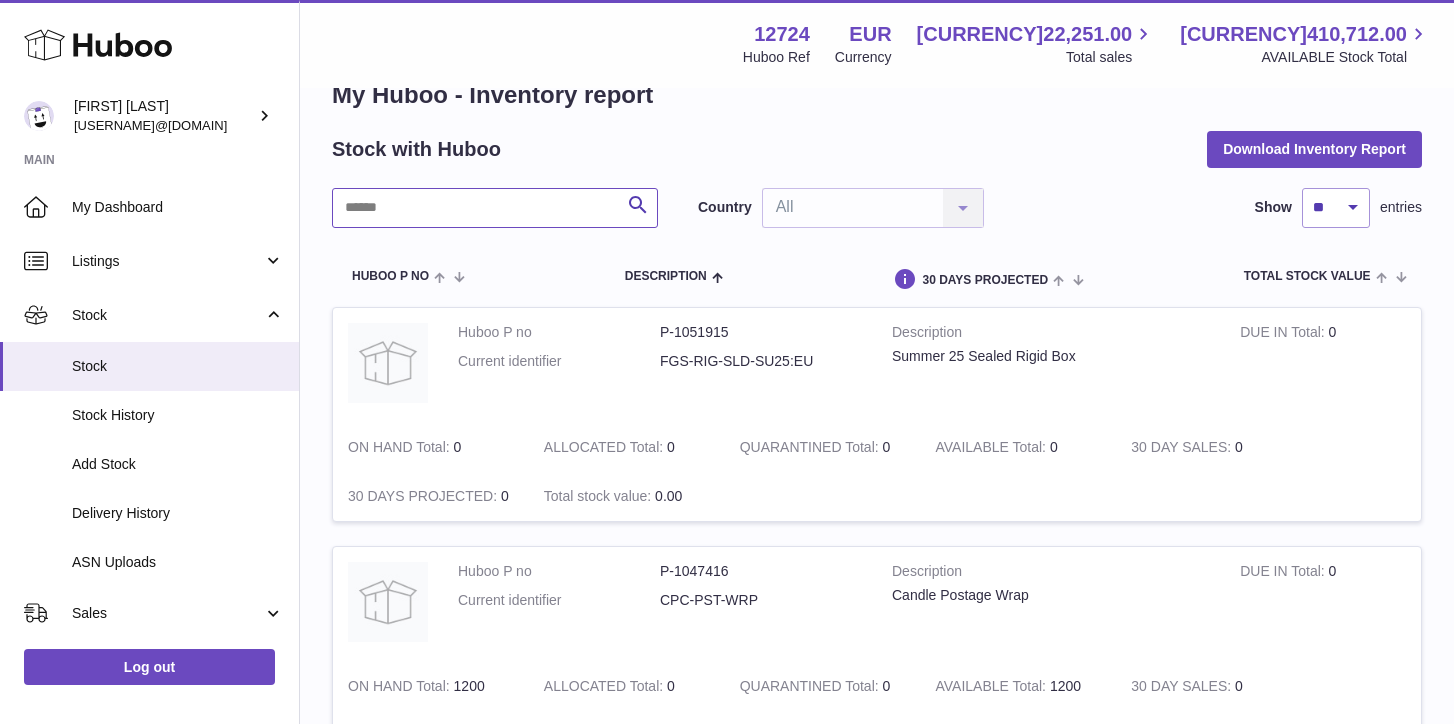 click at bounding box center [495, 208] 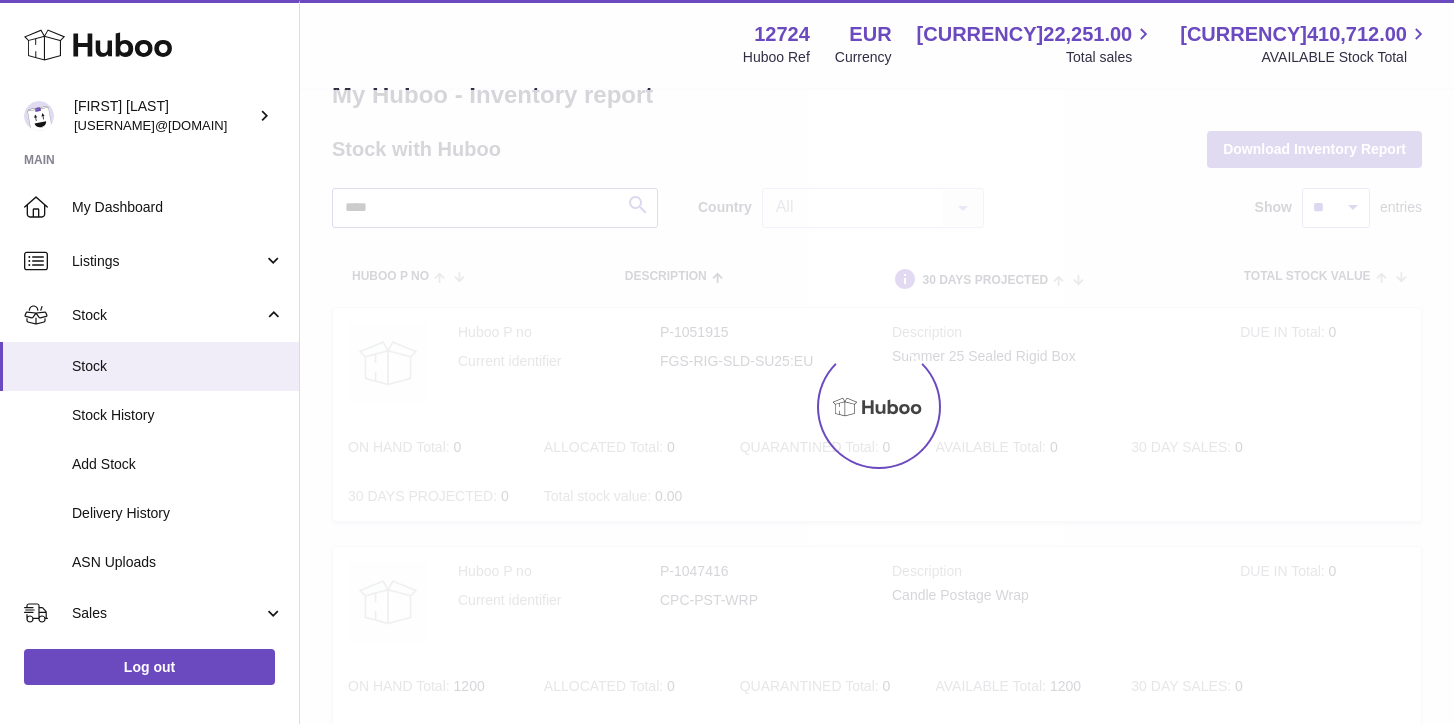 type on "****" 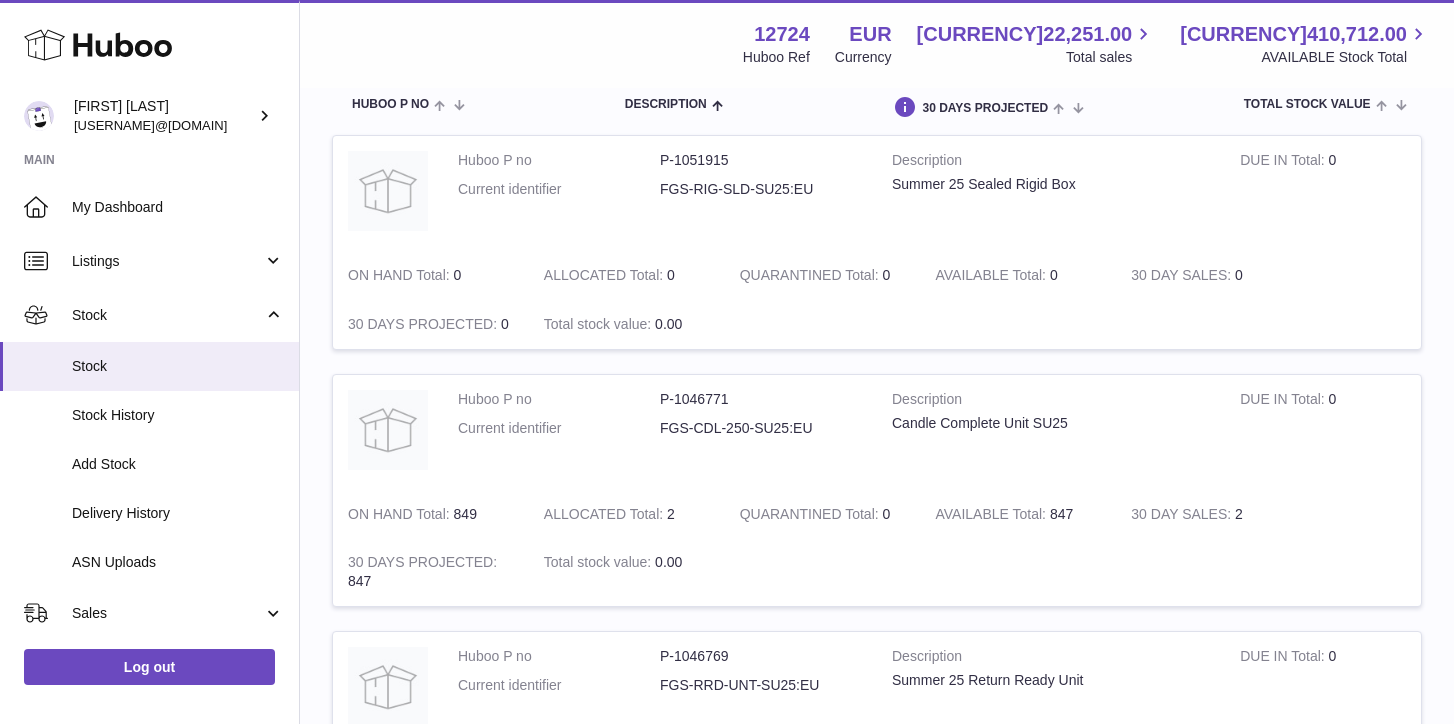 scroll, scrollTop: 227, scrollLeft: 0, axis: vertical 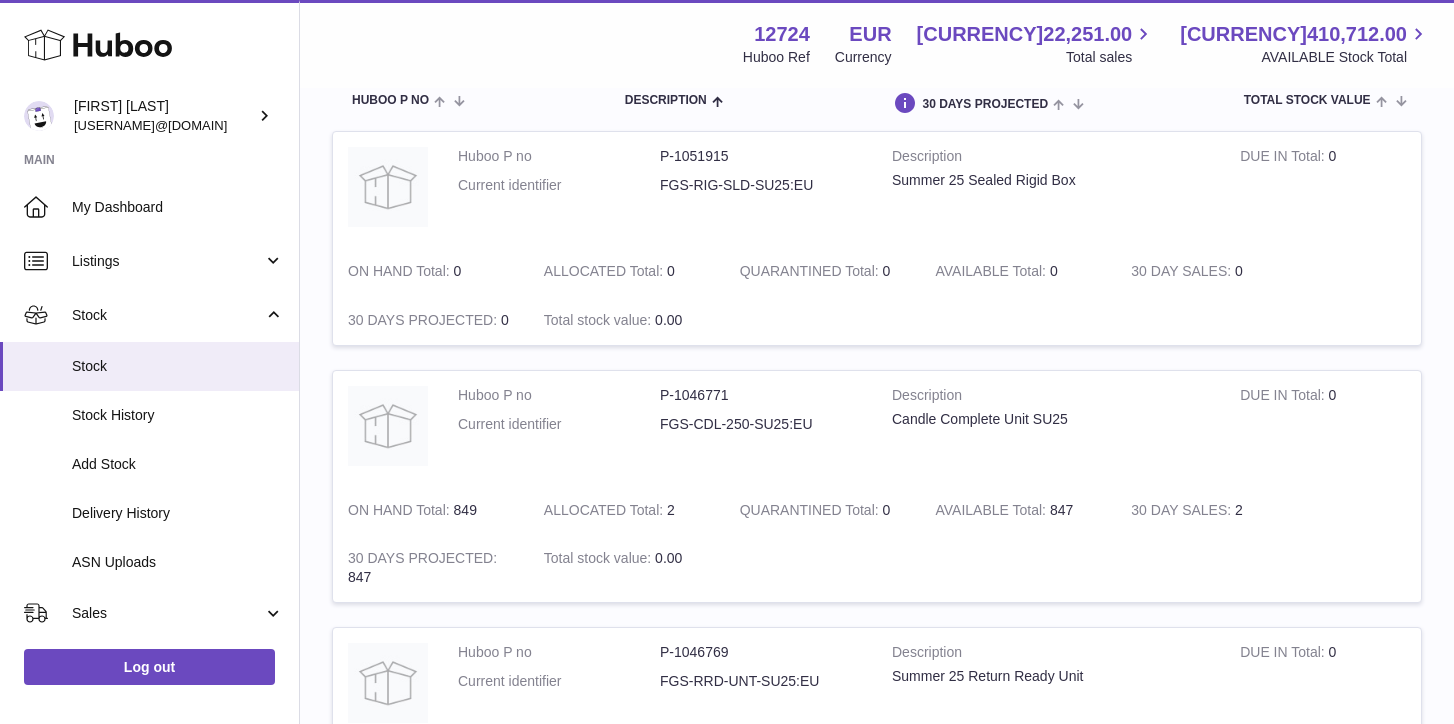 click on "FGS-CDL-250-SU25:EU" at bounding box center (761, 424) 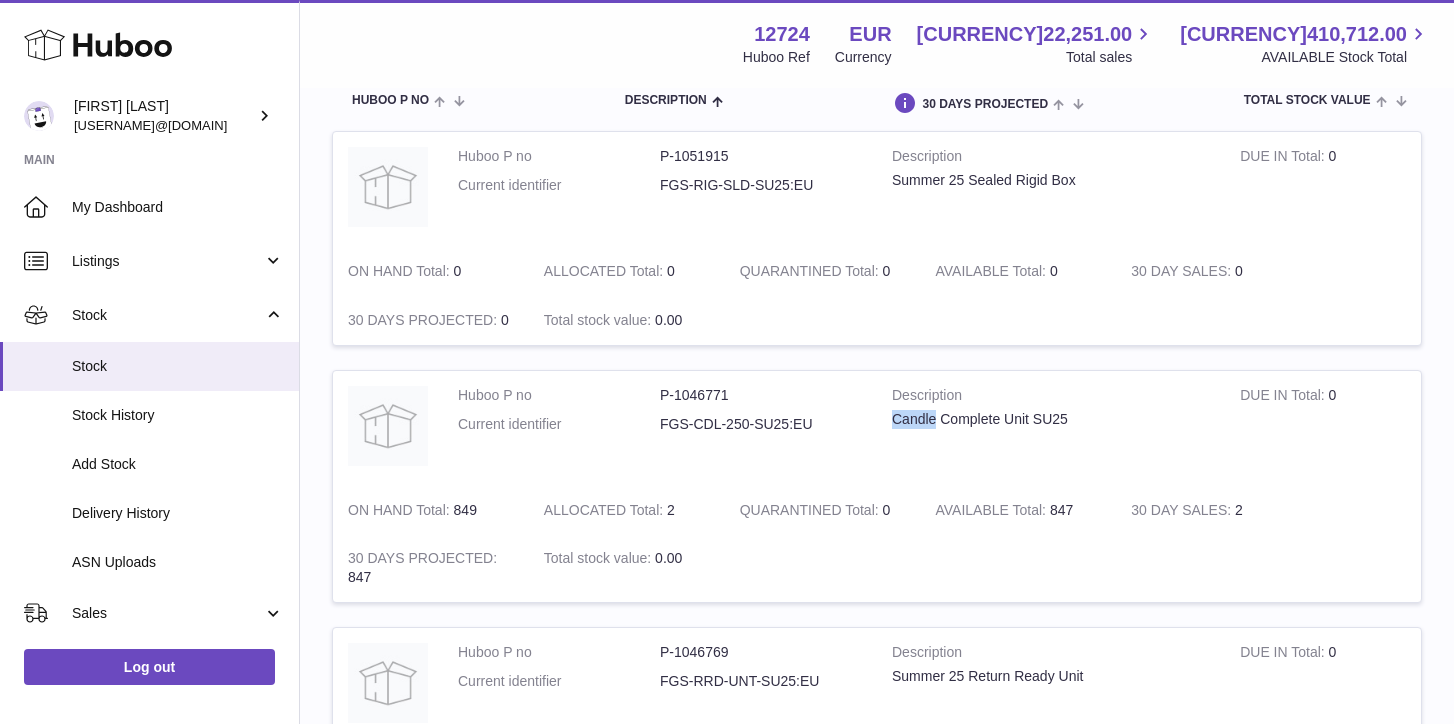 click on "Candle Complete Unit SU25" at bounding box center [1051, 419] 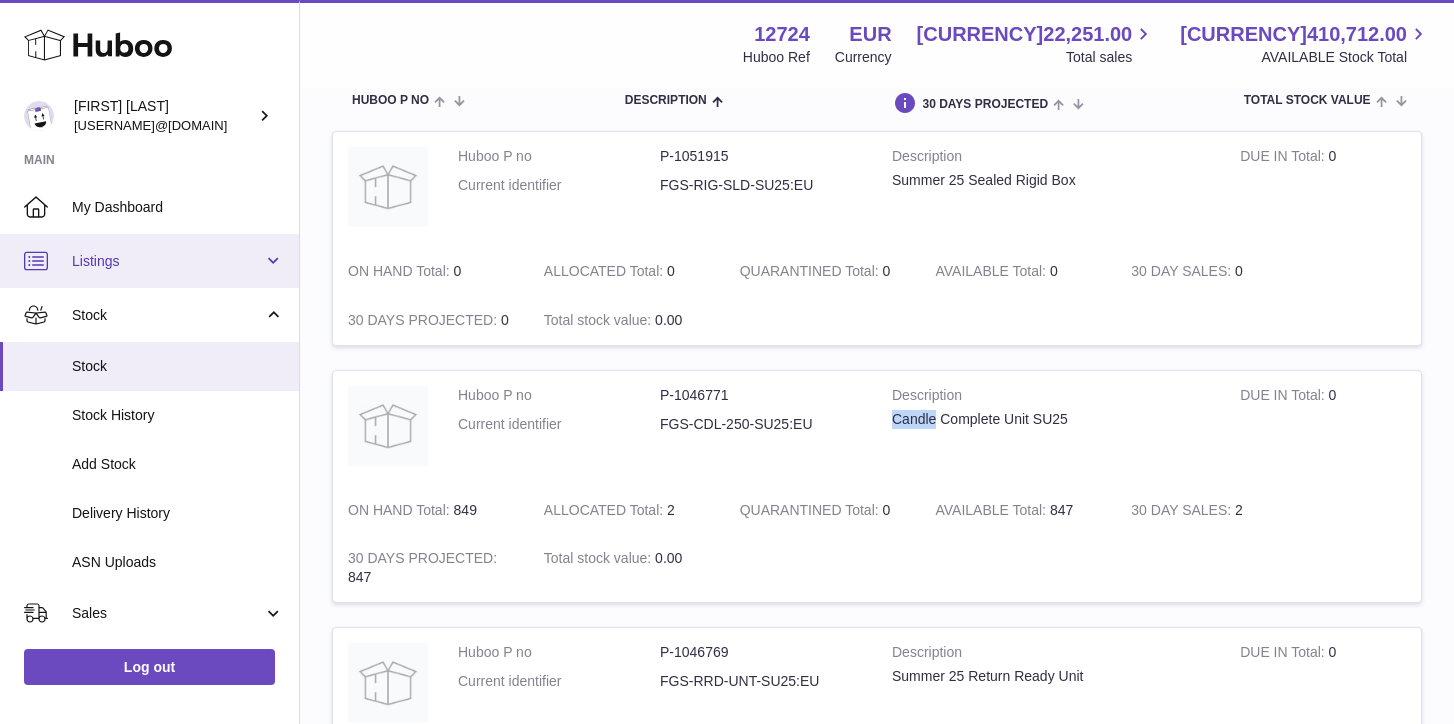 click on "Listings" at bounding box center (167, 261) 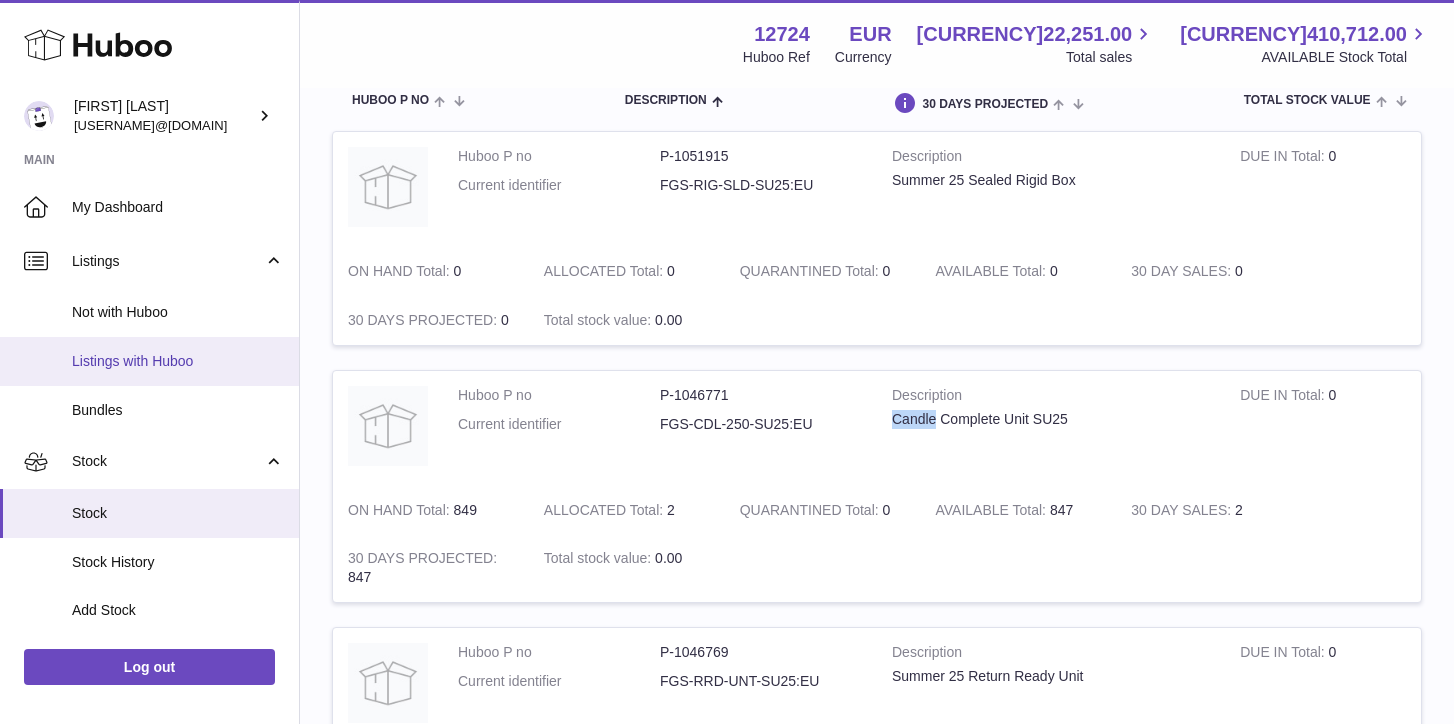 click on "Listings with Huboo" at bounding box center [178, 361] 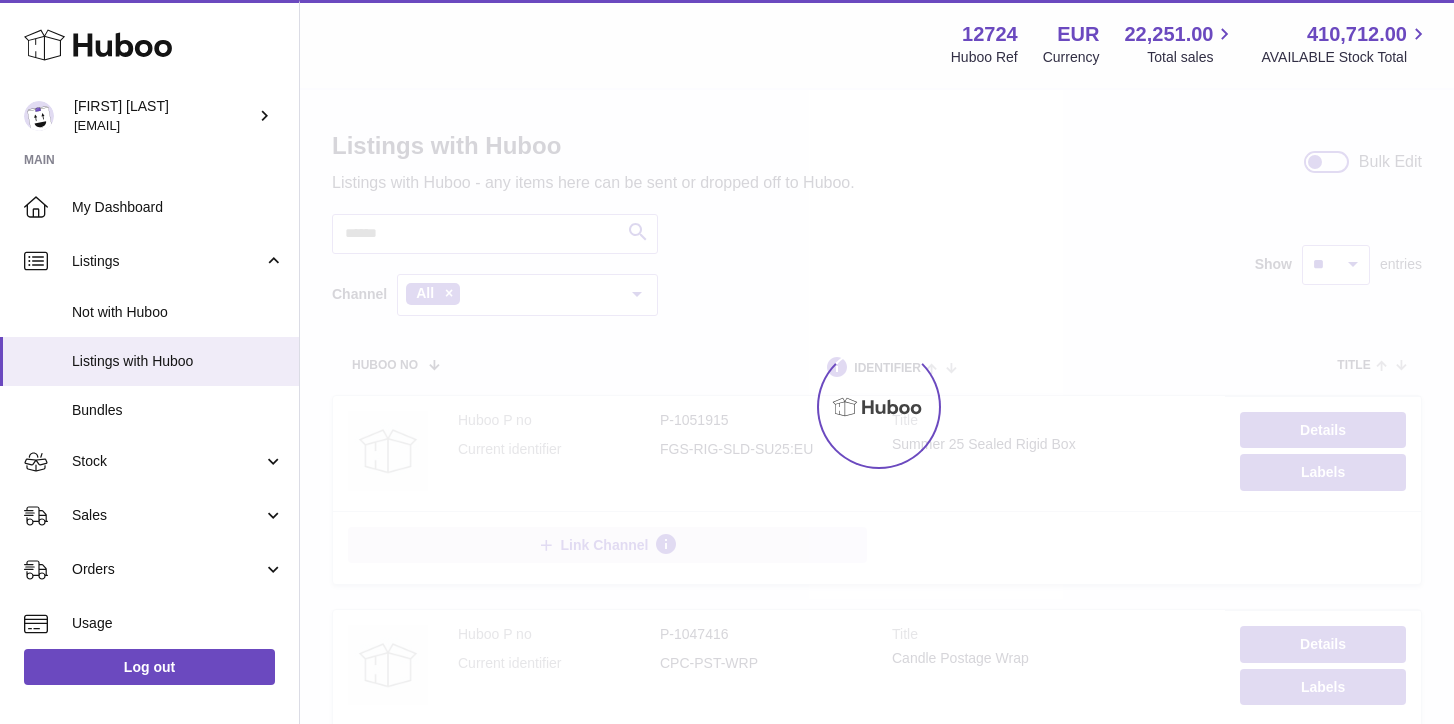 scroll, scrollTop: 0, scrollLeft: 0, axis: both 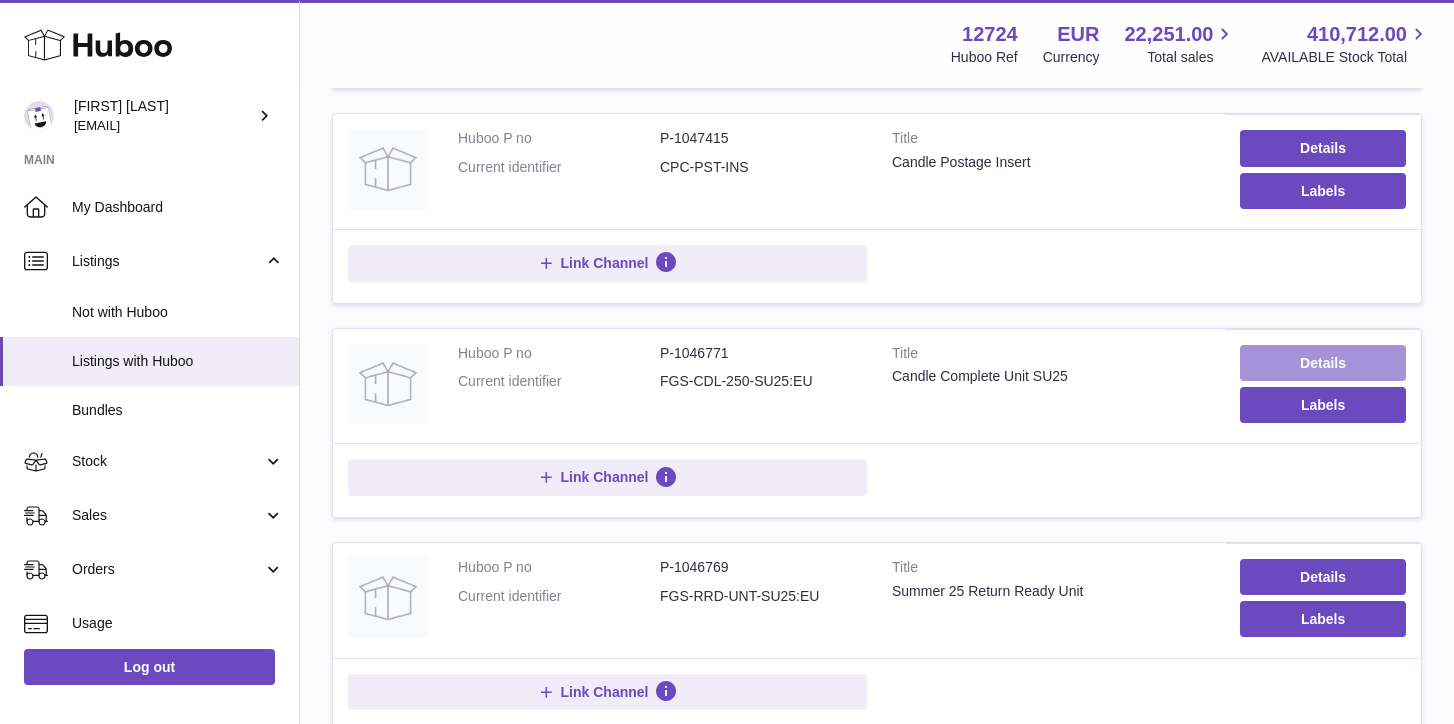 click on "Details" at bounding box center (1323, 363) 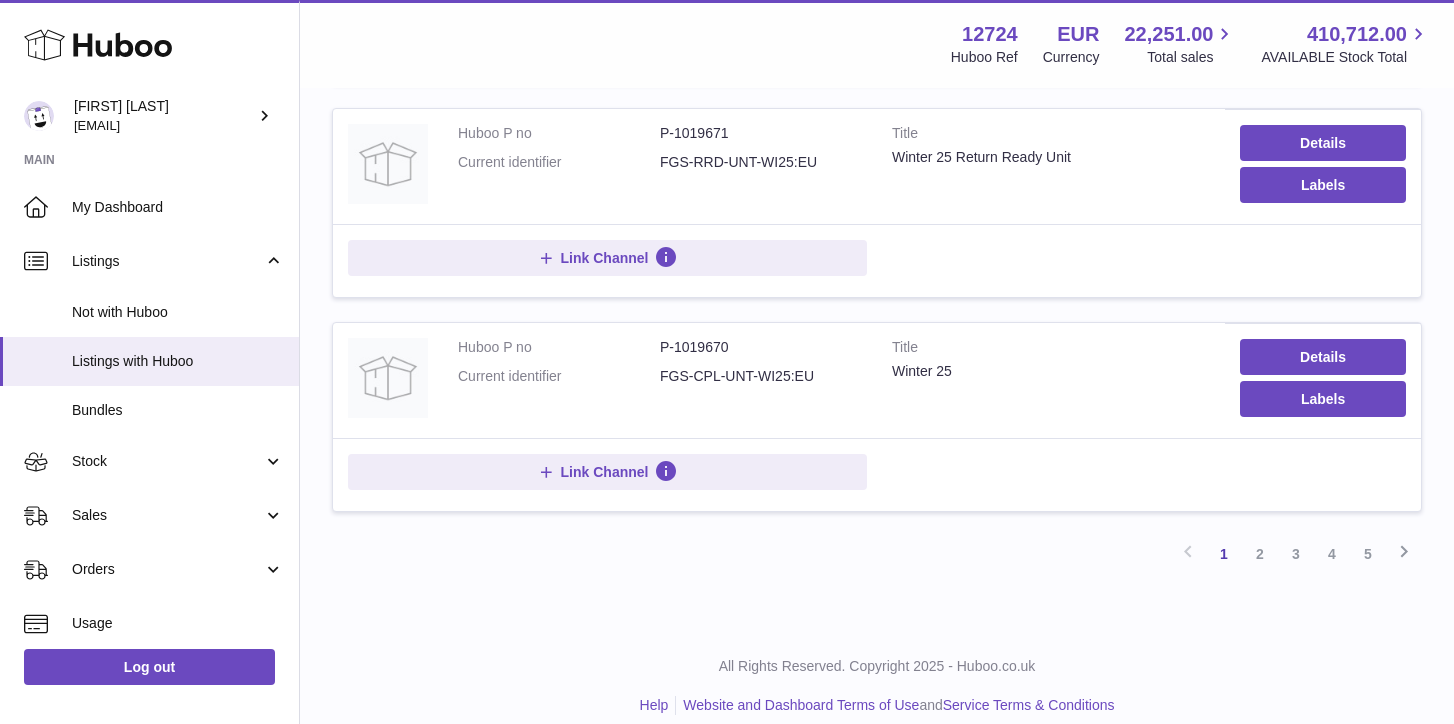 scroll, scrollTop: 2021, scrollLeft: 0, axis: vertical 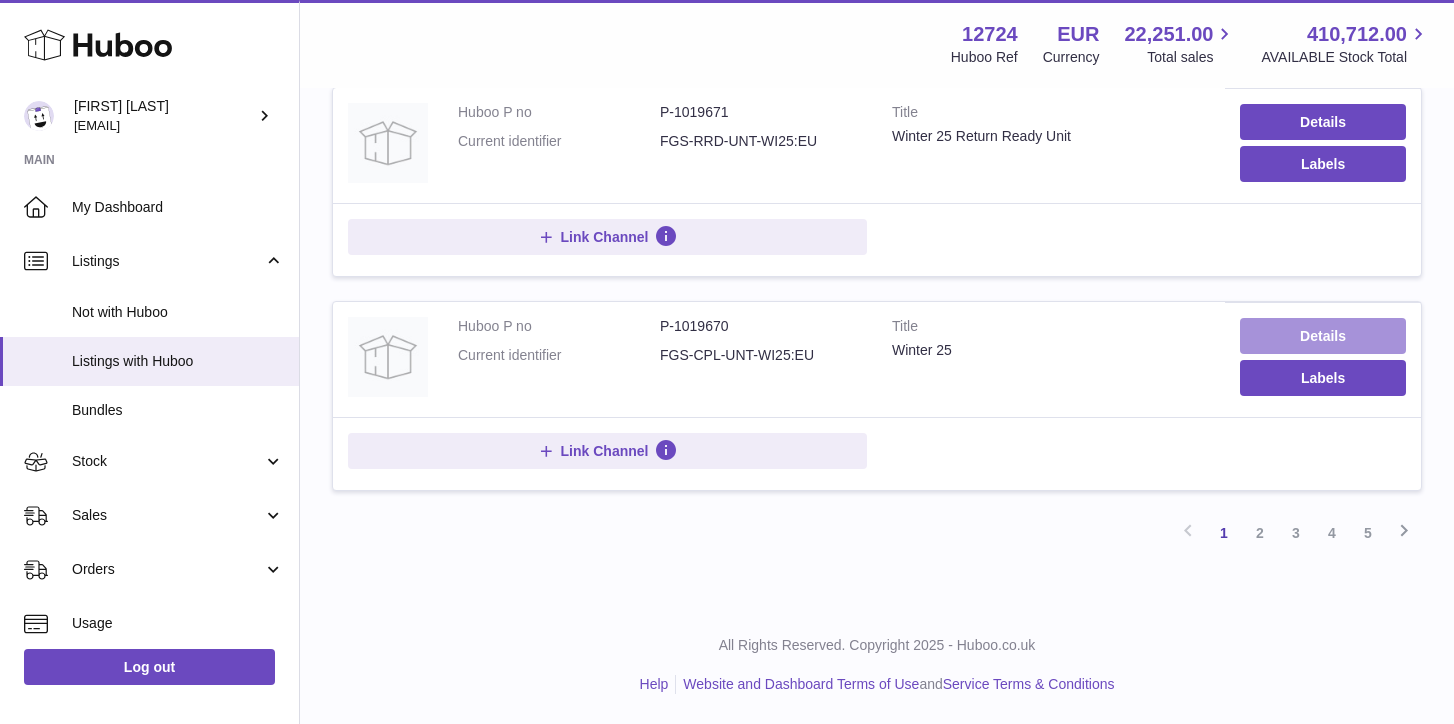 click on "Details" at bounding box center (1323, 336) 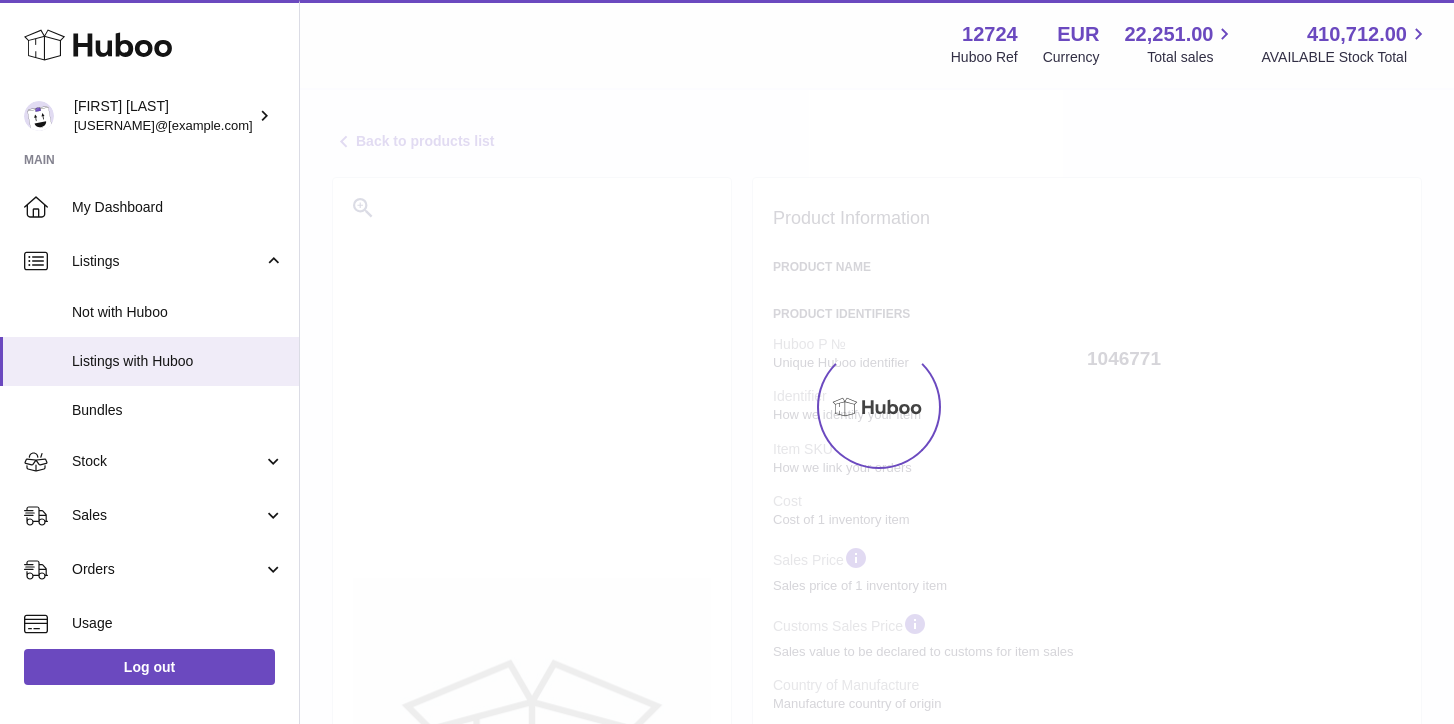 scroll, scrollTop: 0, scrollLeft: 0, axis: both 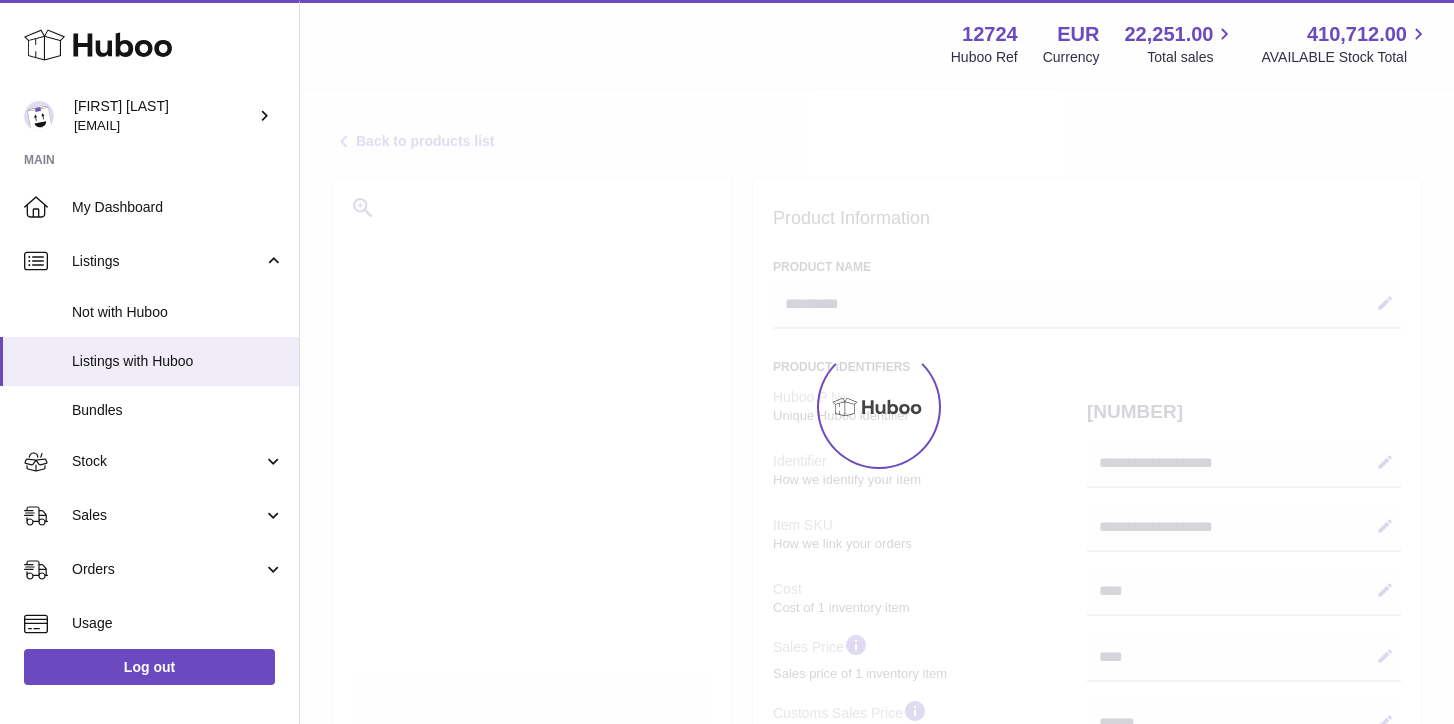 select on "***" 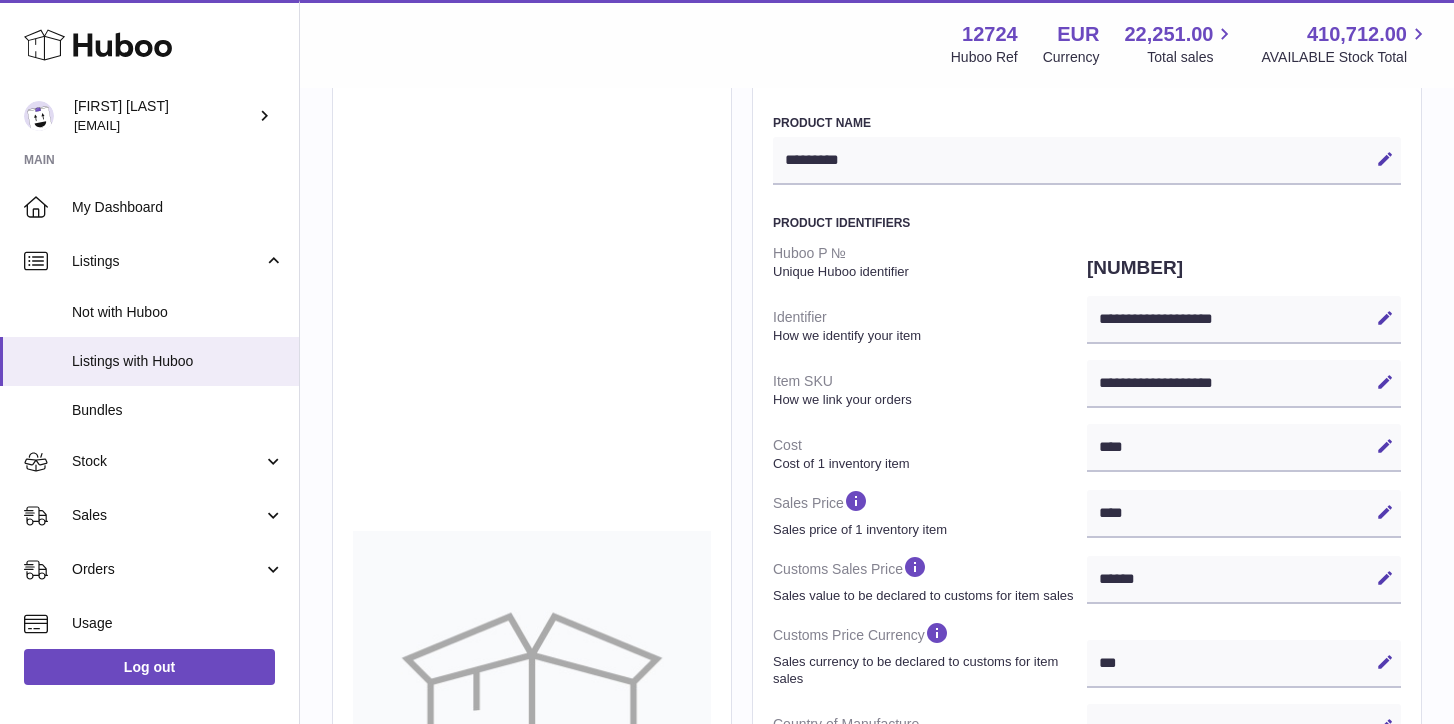 scroll, scrollTop: 0, scrollLeft: 0, axis: both 